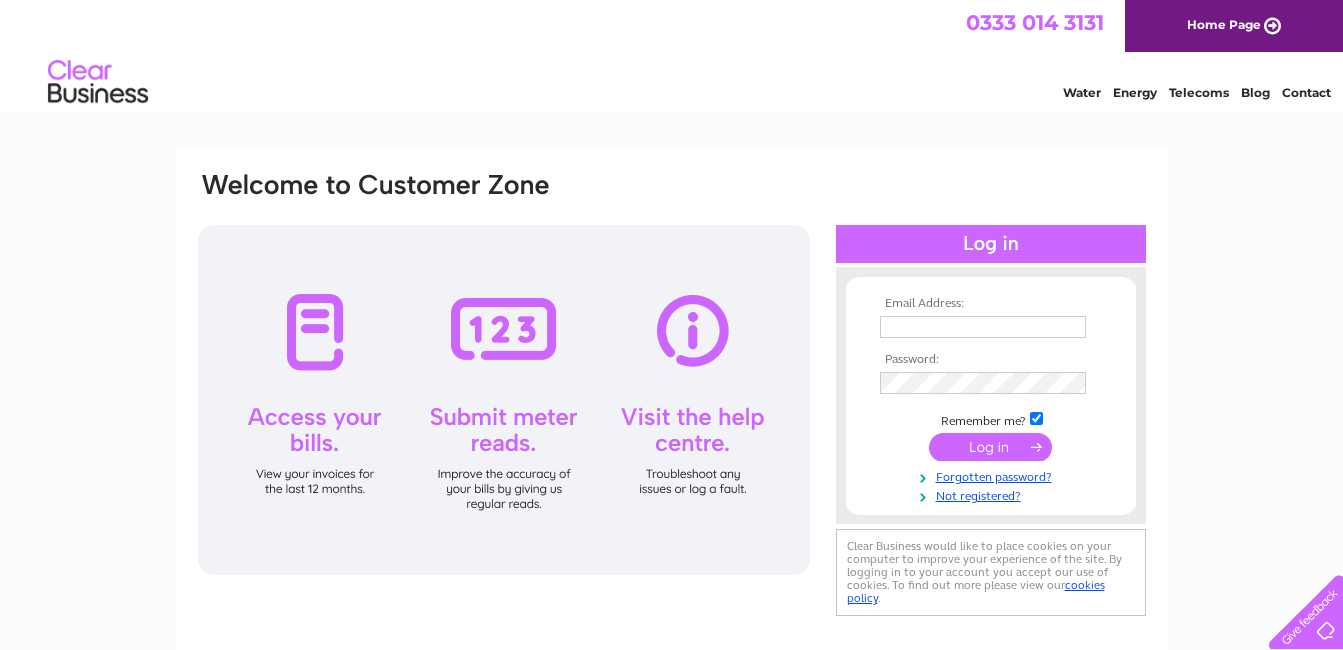 scroll, scrollTop: 0, scrollLeft: 0, axis: both 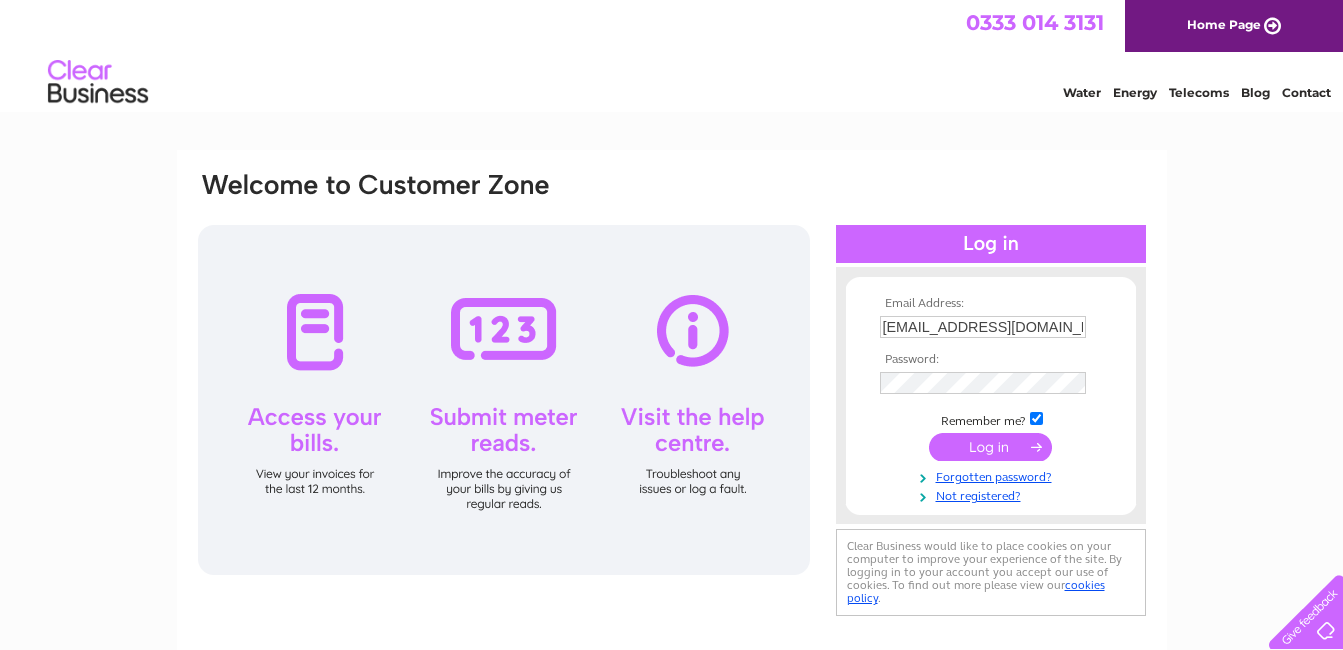 click at bounding box center [990, 447] 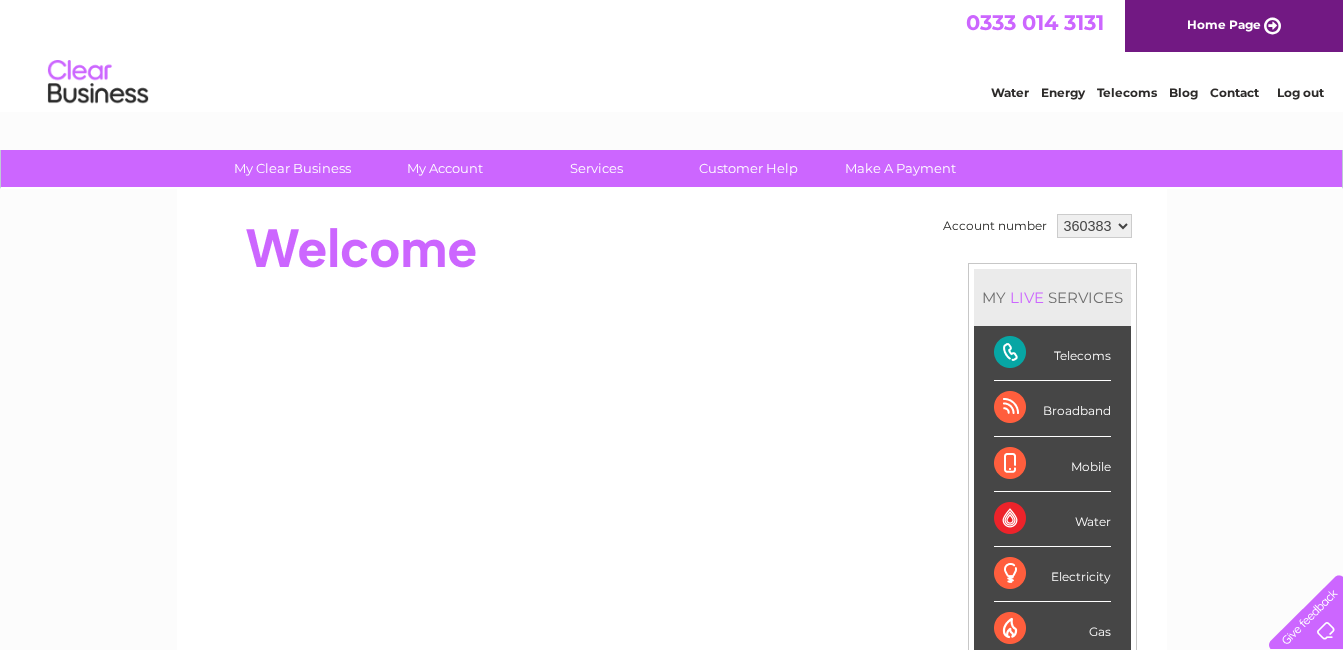 scroll, scrollTop: 0, scrollLeft: 0, axis: both 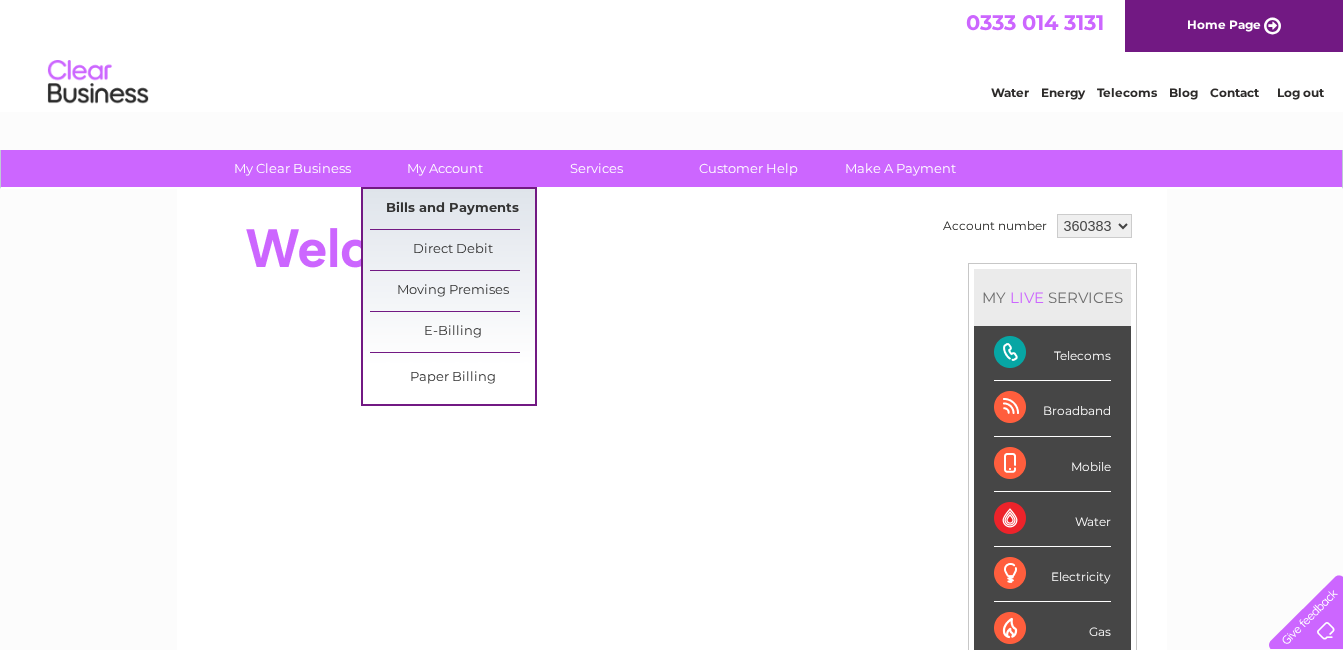 click on "Bills and Payments" at bounding box center [452, 209] 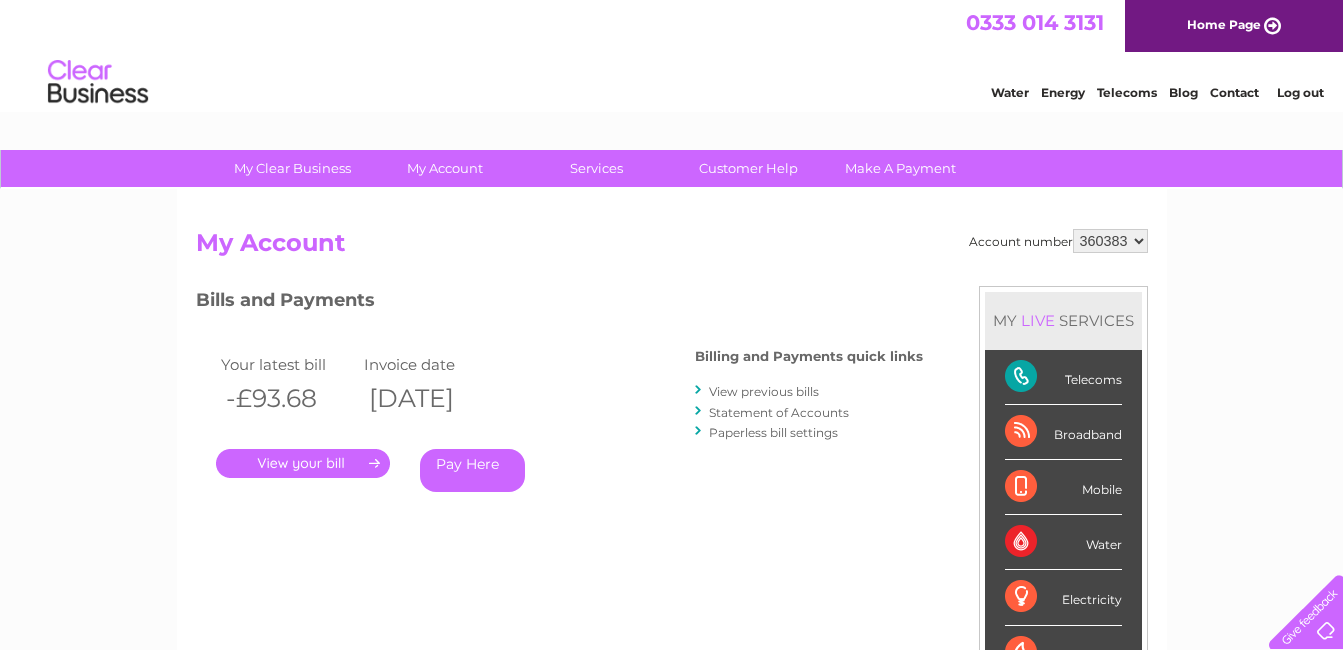 scroll, scrollTop: 0, scrollLeft: 0, axis: both 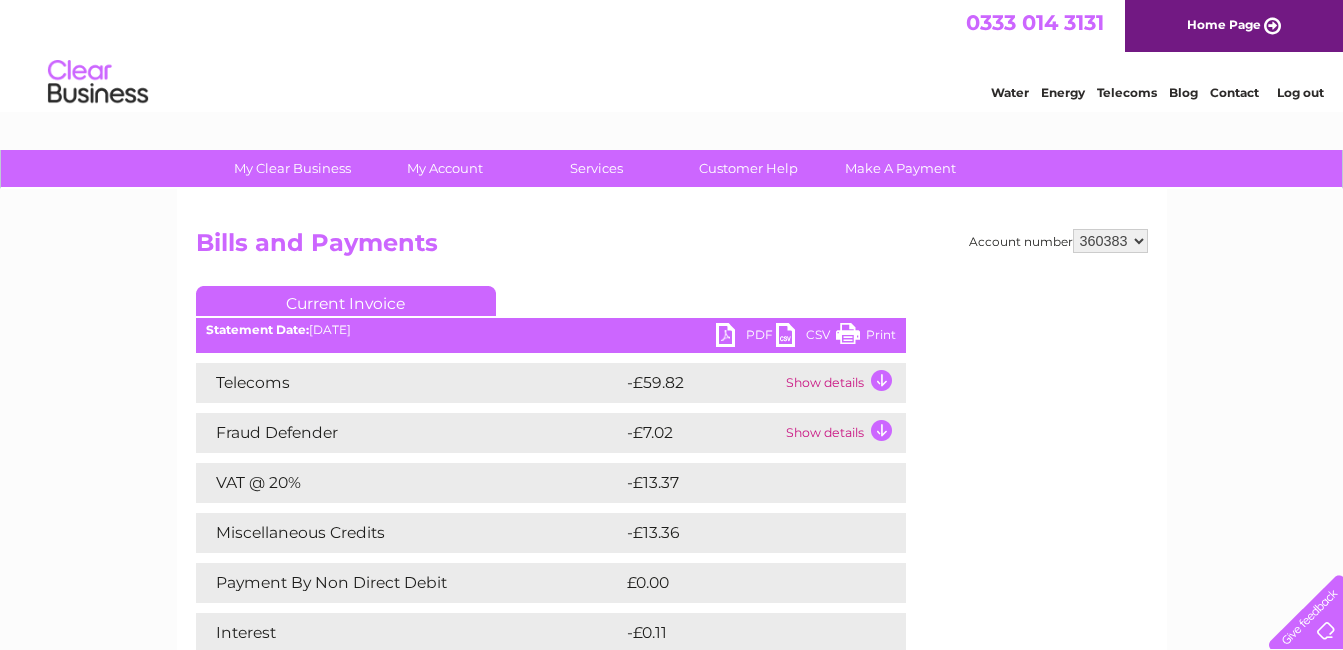 click on "PDF" at bounding box center (746, 337) 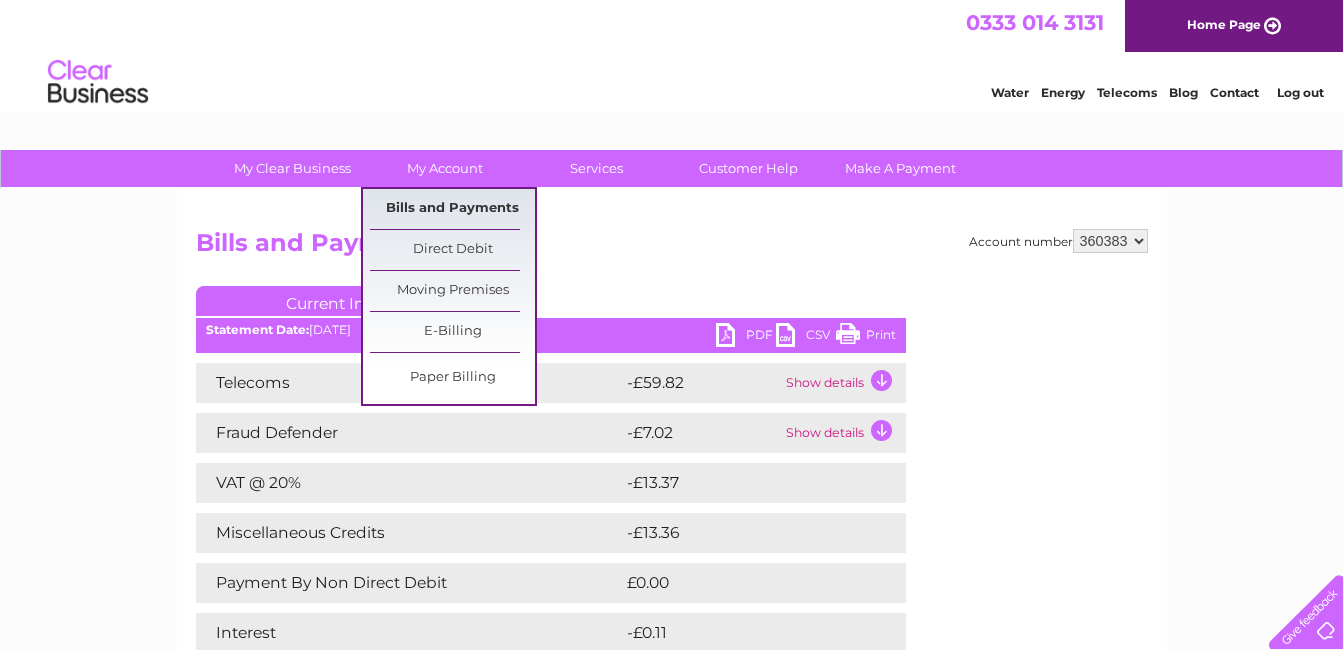 click on "Bills and Payments" at bounding box center (452, 209) 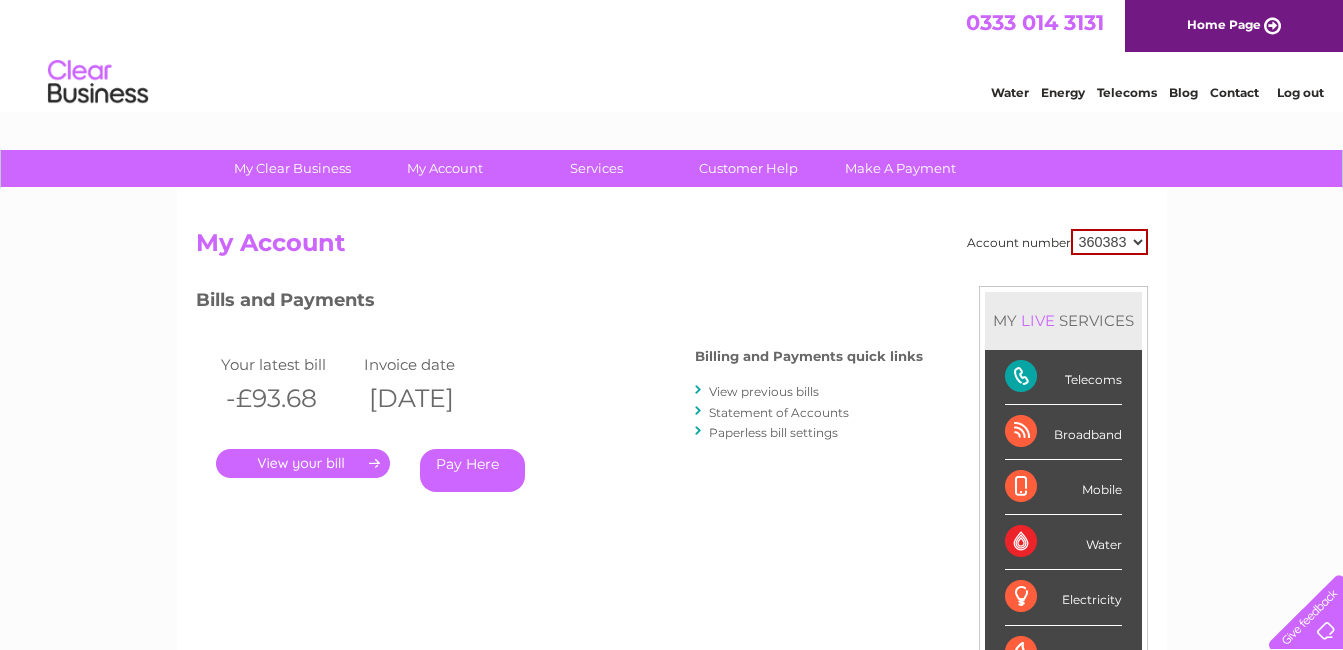 scroll, scrollTop: 0, scrollLeft: 0, axis: both 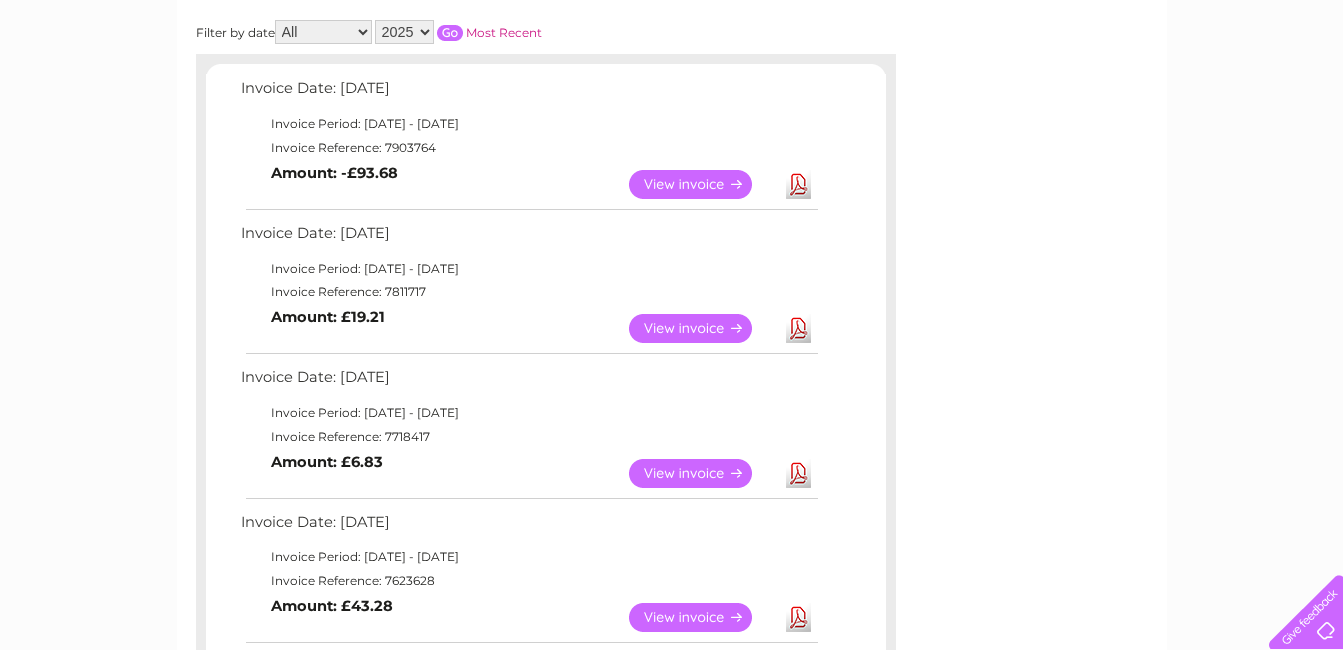 click on "View" at bounding box center (702, 328) 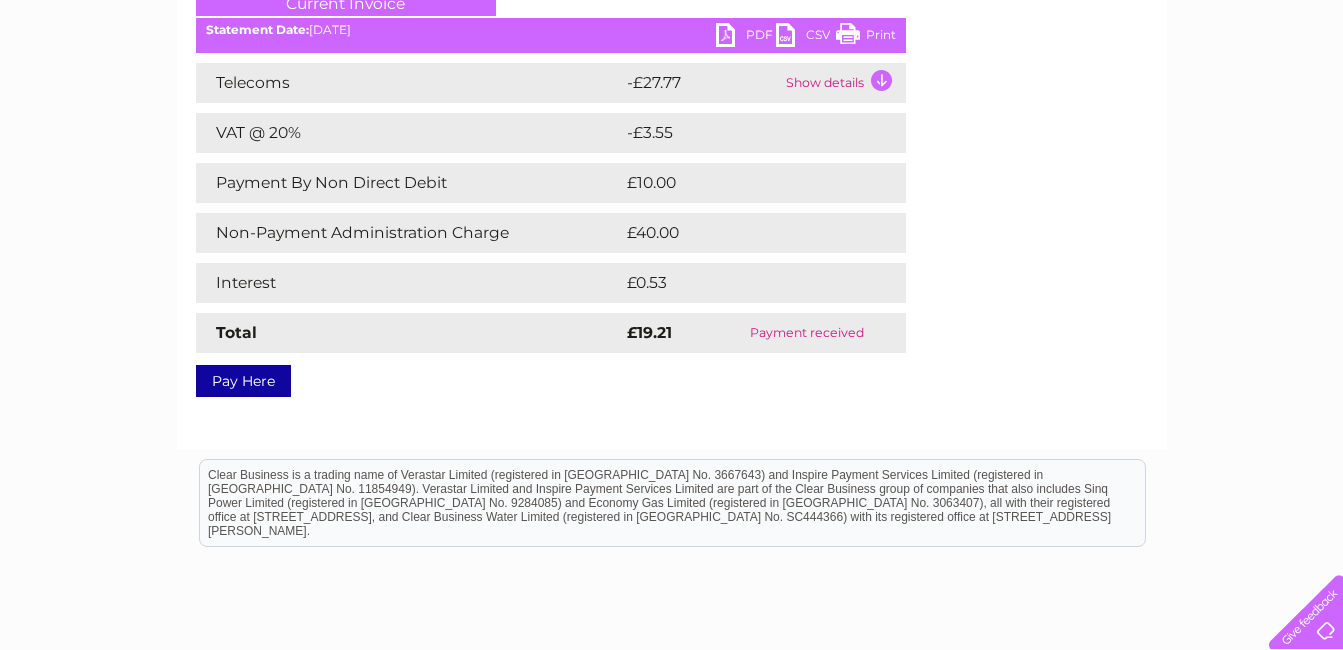 scroll, scrollTop: 0, scrollLeft: 0, axis: both 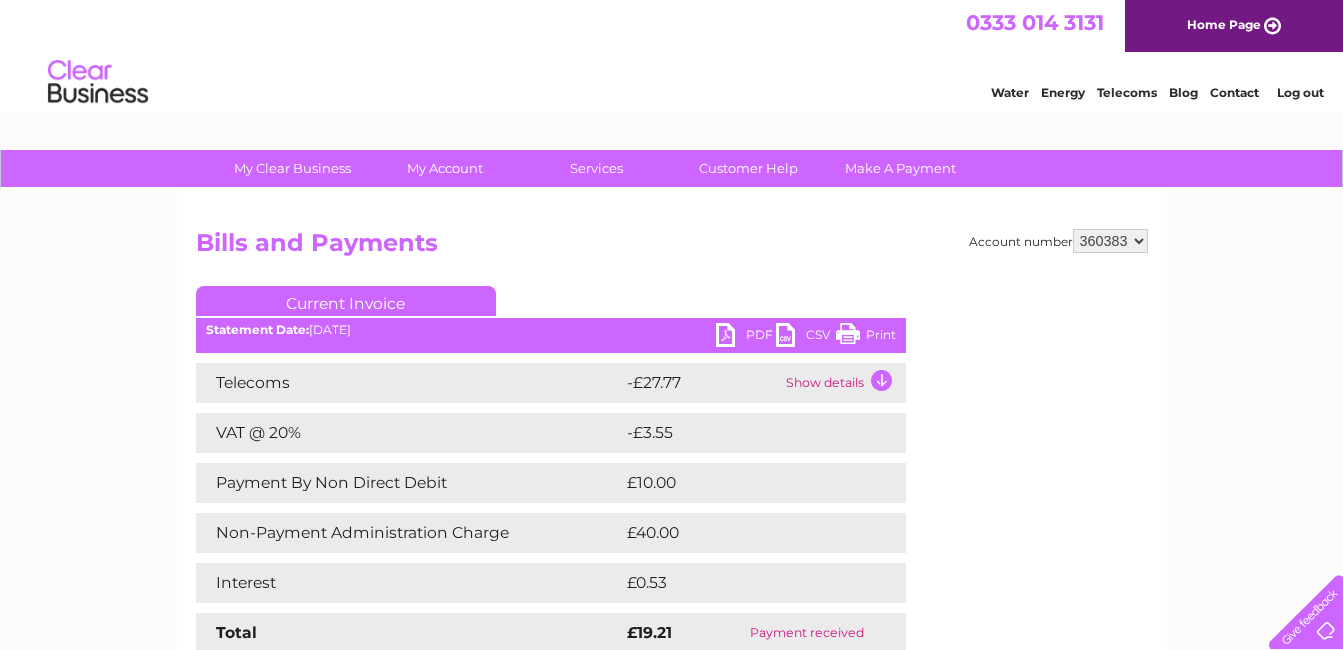 click on "PDF" at bounding box center (746, 337) 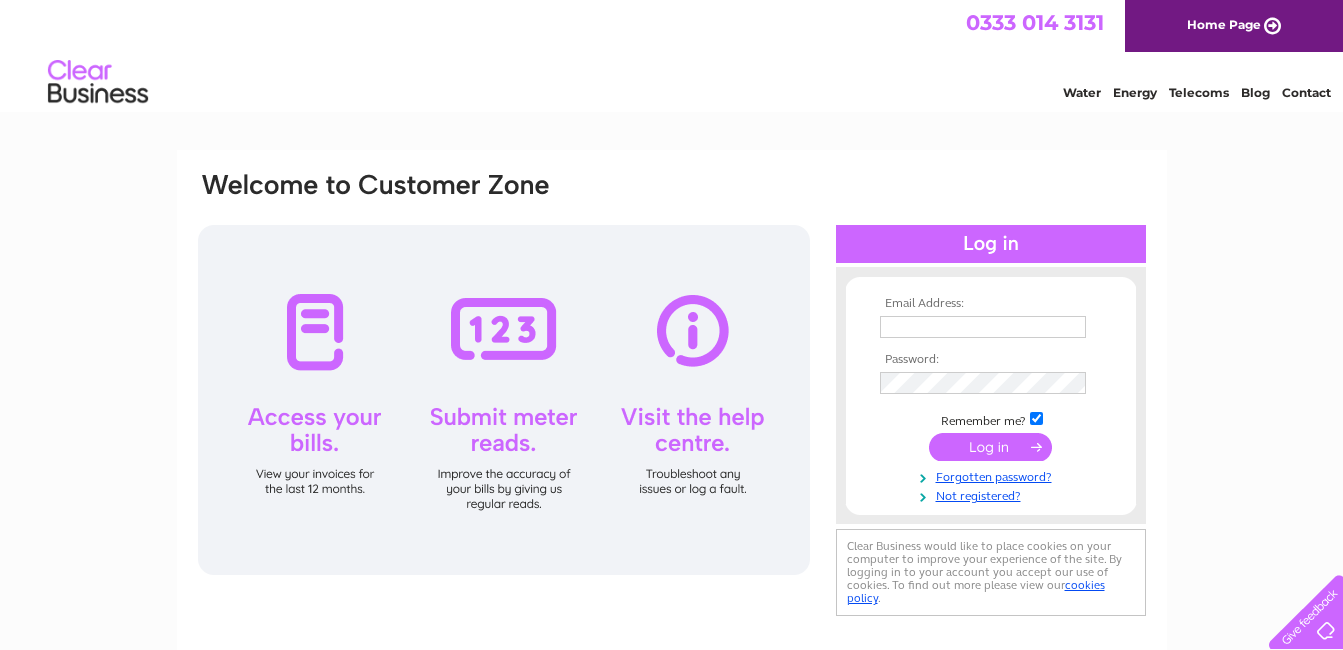 scroll, scrollTop: 0, scrollLeft: 0, axis: both 